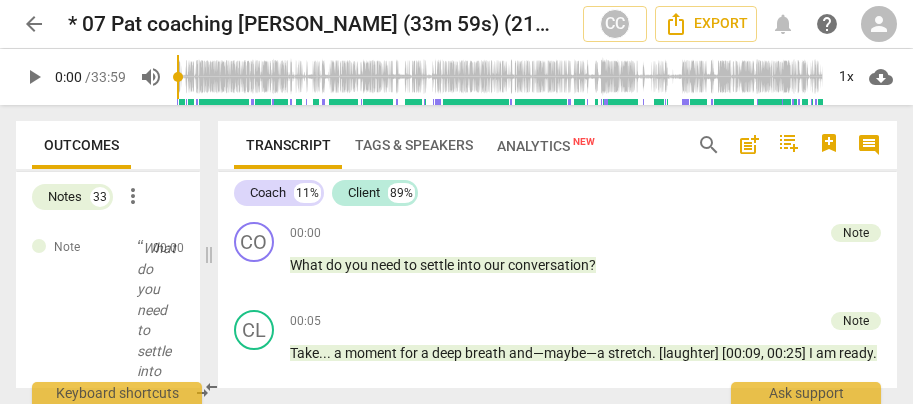 scroll, scrollTop: 0, scrollLeft: 0, axis: both 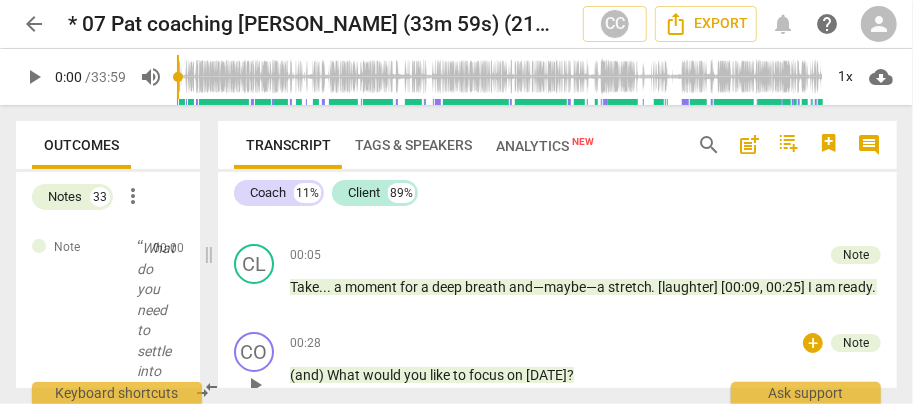 click on "CO play_arrow pause 00:28 + Note keyboard_arrow_right (and)   What   would   you   like   to   focus   on   [DATE] ? Note [PERSON_NAME] Coaching 07:59 [DATE]" at bounding box center (557, 368) 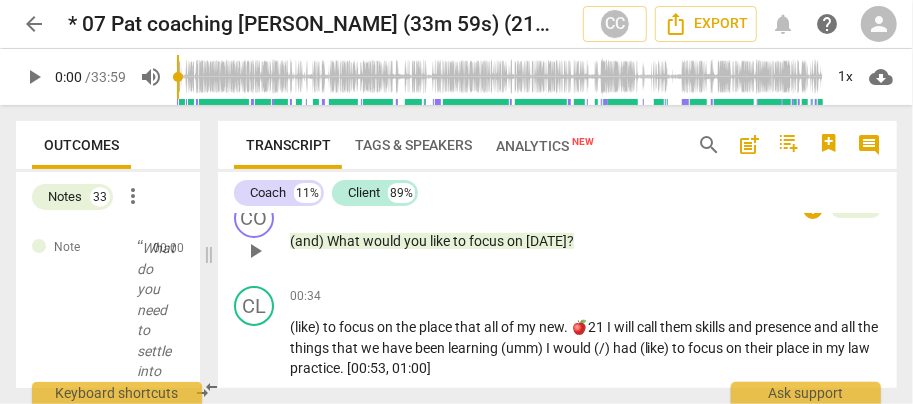 scroll, scrollTop: 266, scrollLeft: 0, axis: vertical 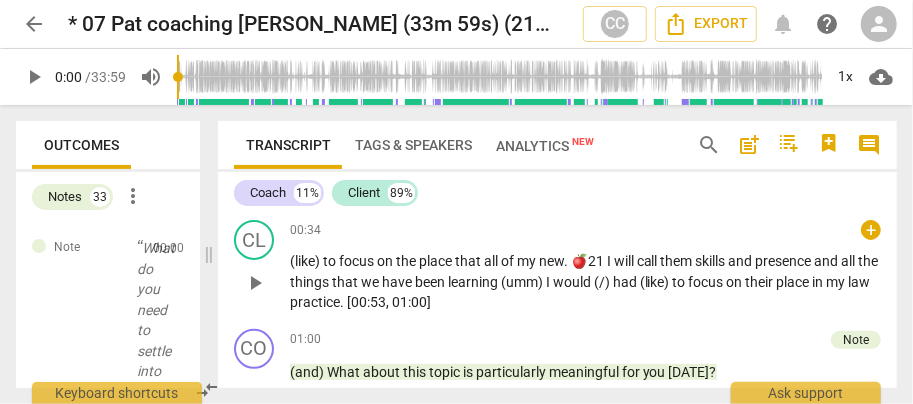 click on "(like)" at bounding box center (306, 261) 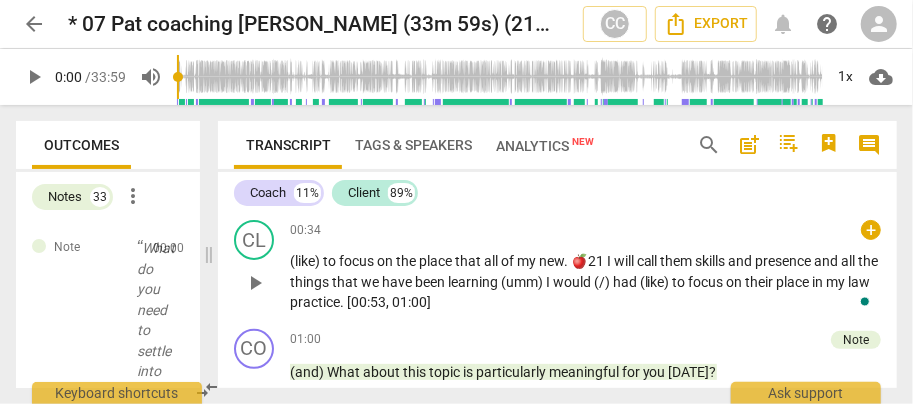 type 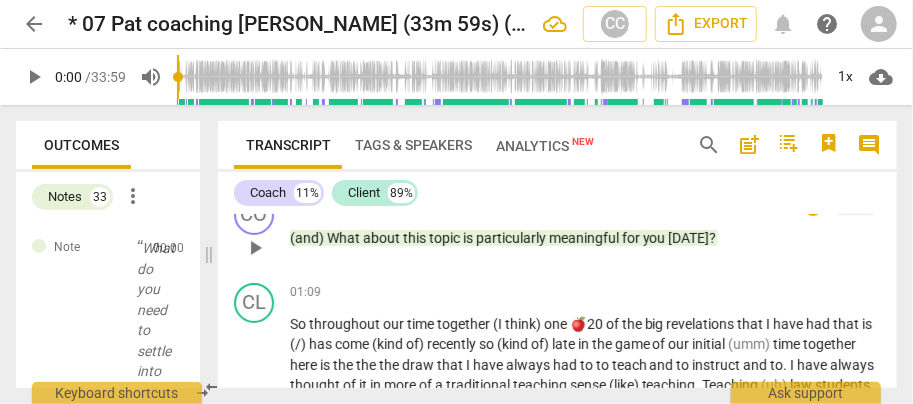 scroll, scrollTop: 466, scrollLeft: 0, axis: vertical 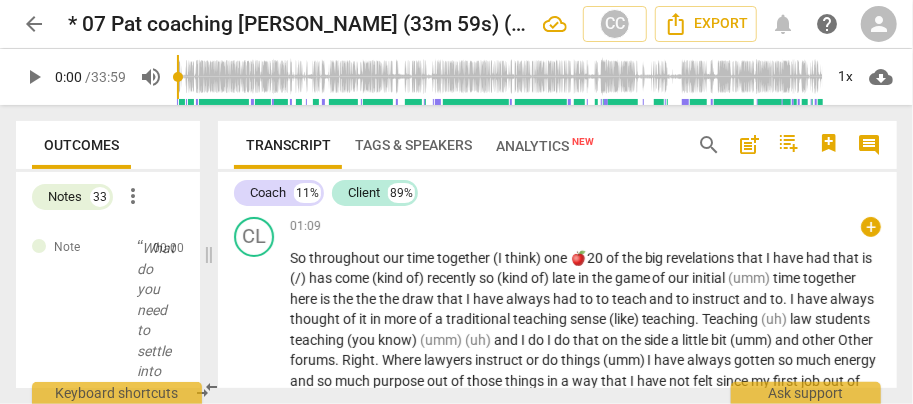 click on "So" at bounding box center [299, 258] 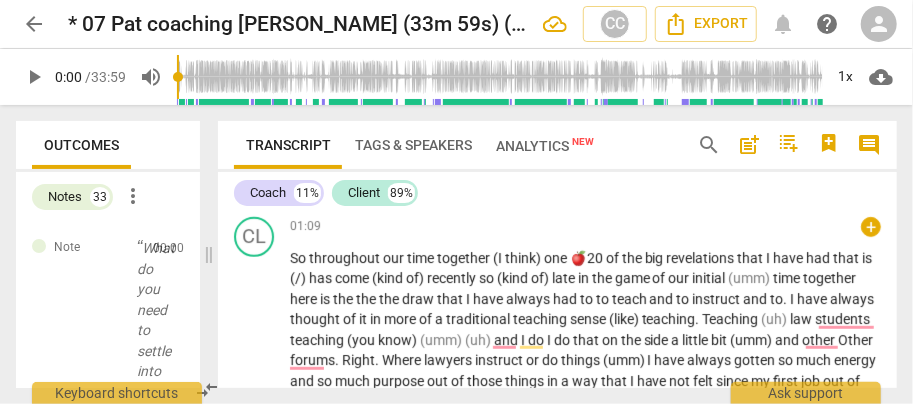 type 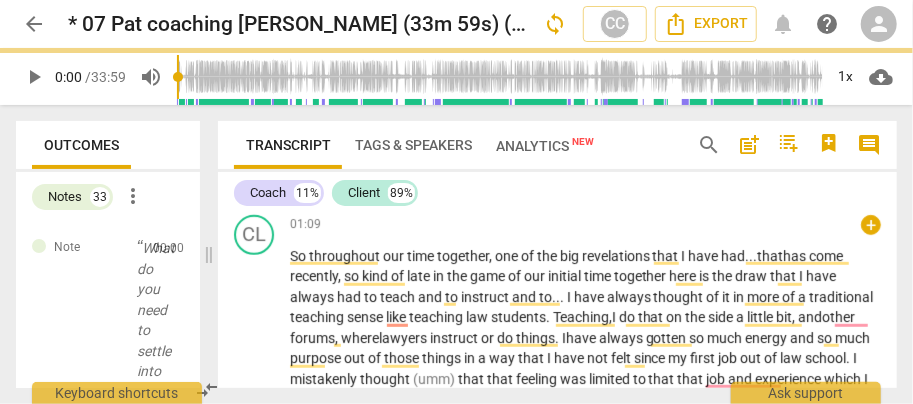scroll, scrollTop: 602, scrollLeft: 0, axis: vertical 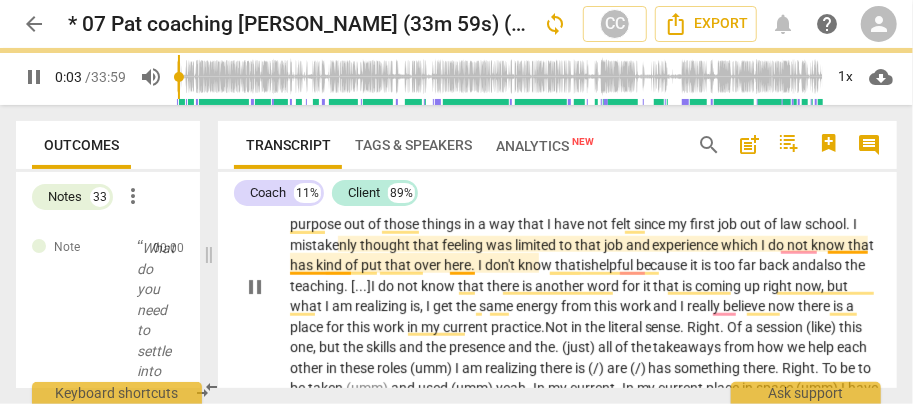 click on "pause" at bounding box center [255, 287] 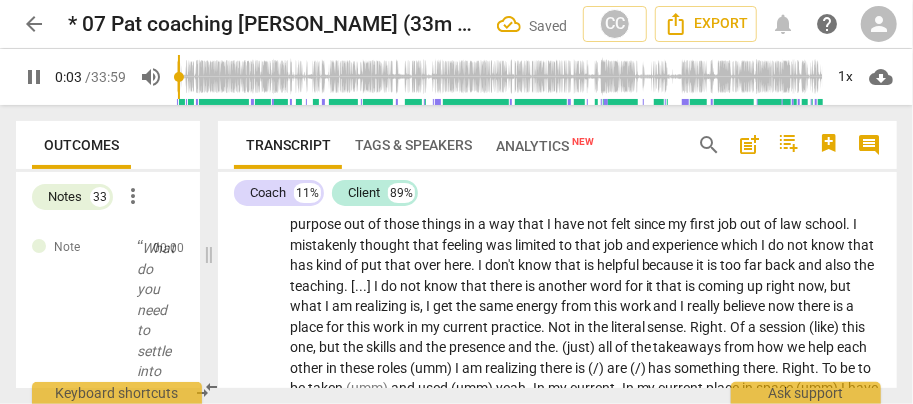 type on "5" 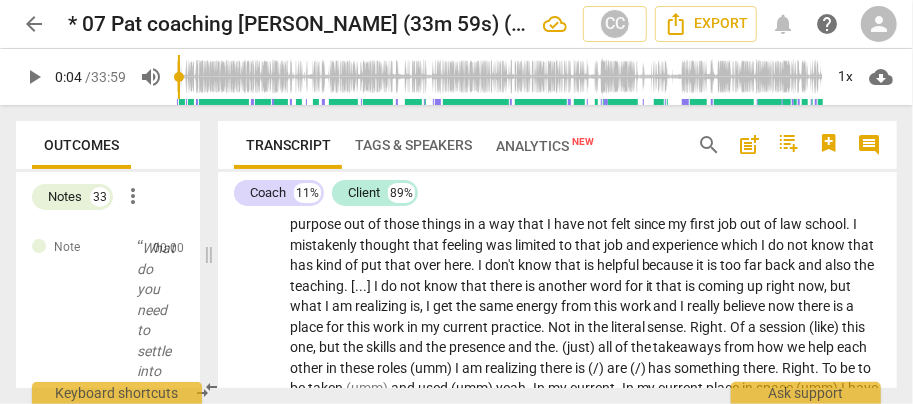 click on "So   throughout   our   time   together ,   one   of   the   big   revelations   that   I   have   had . . .   that   has   come   recently ,   so   kind   of   late   in   the   game   of   our   initial   time   together   here   is   the   draw   that   I   have   always   had   to   teach   and   to   instruct   and   to . . .   I   have   always   thought   of   it   in   more   of   a   traditional   teaching   sense   like   teaching   law   students .   Teaching ,   I   do   that   on   the   side   a   little   bit ,   and   other   forums ,   where   lawyers   instruct   or   do   things .   I   have   always   gotten   so   much   energy   and   so   much   purpose   out   of   those   things   in   a   way   that   I   have   not   felt   since   my   first   job   out   of   law   school .   I   mistakenly   thought   that   feeling   was   limited   to   that   job   and   experience   which   I   do   not   know   that   has   kind   of   put   that   over   here .   I   don't   know   that" at bounding box center [585, 286] 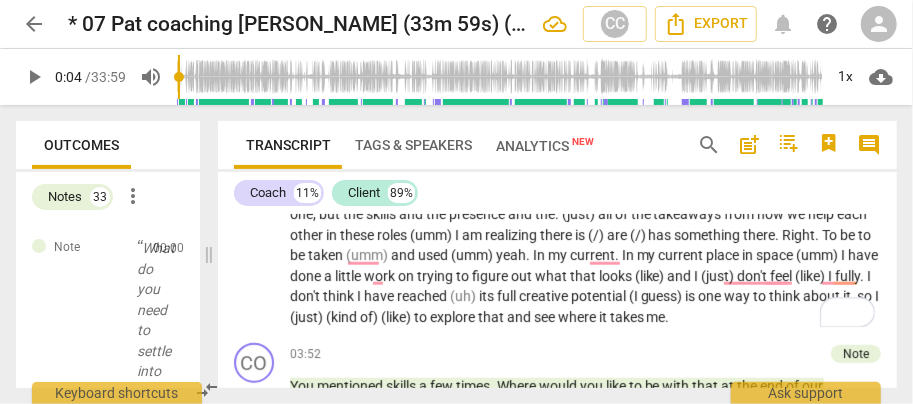 scroll, scrollTop: 668, scrollLeft: 0, axis: vertical 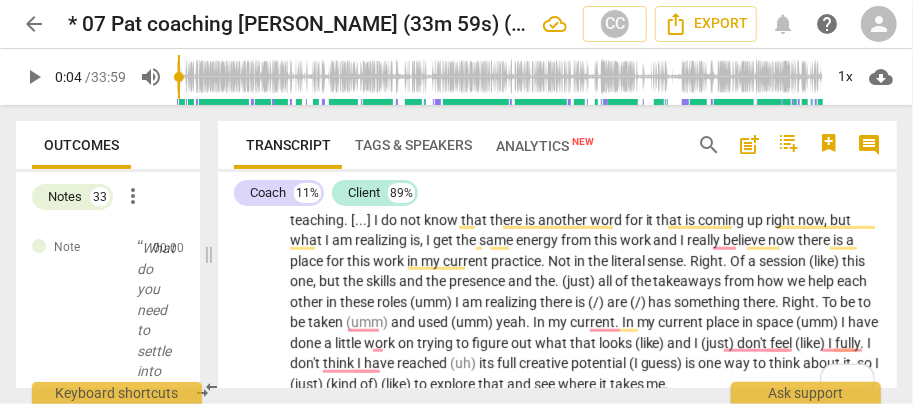 click on "Right" at bounding box center (707, 261) 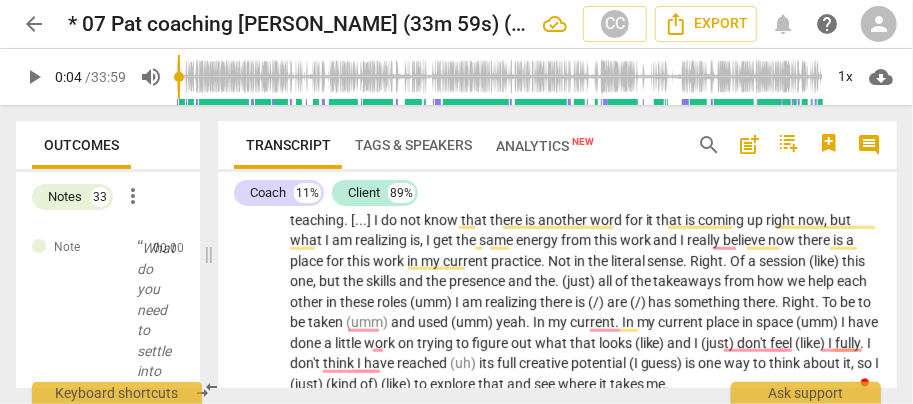 click on "work" at bounding box center [637, 240] 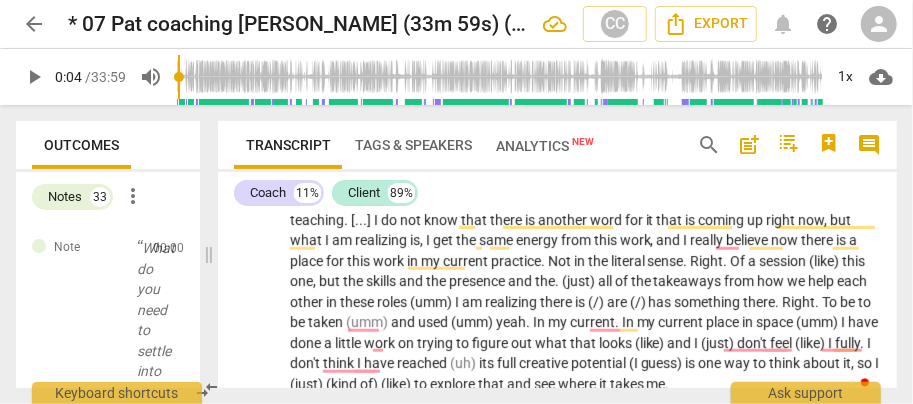 type on "5" 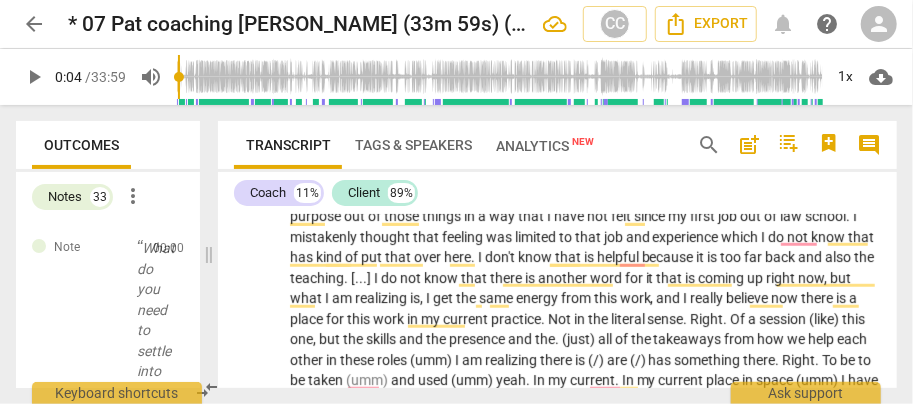 scroll, scrollTop: 535, scrollLeft: 0, axis: vertical 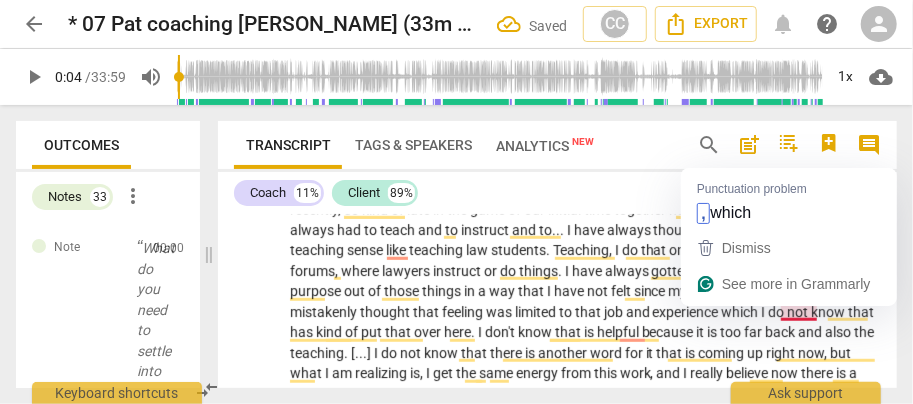 click on "experience" at bounding box center (687, 312) 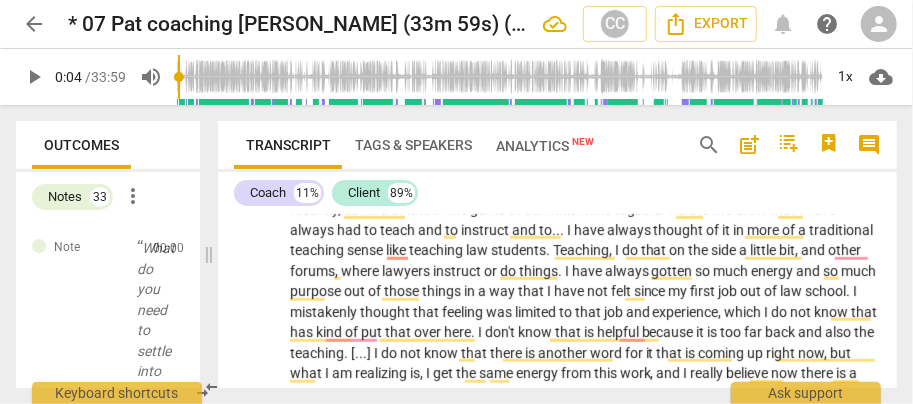 click on "side" at bounding box center (726, 250) 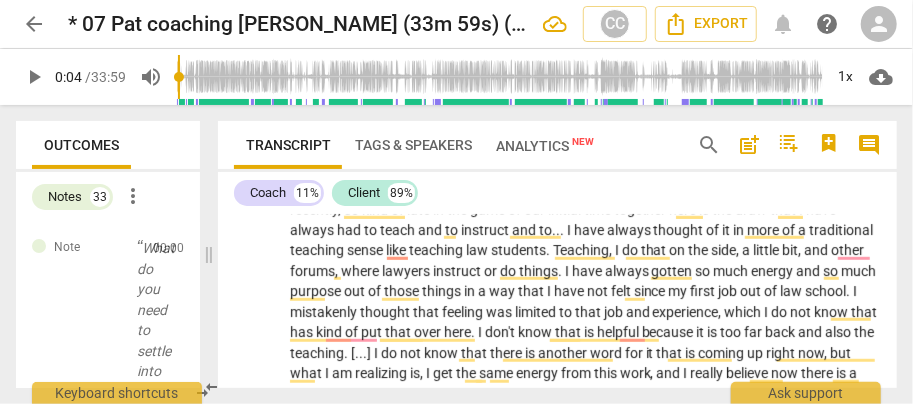 click on "sense" at bounding box center (366, 250) 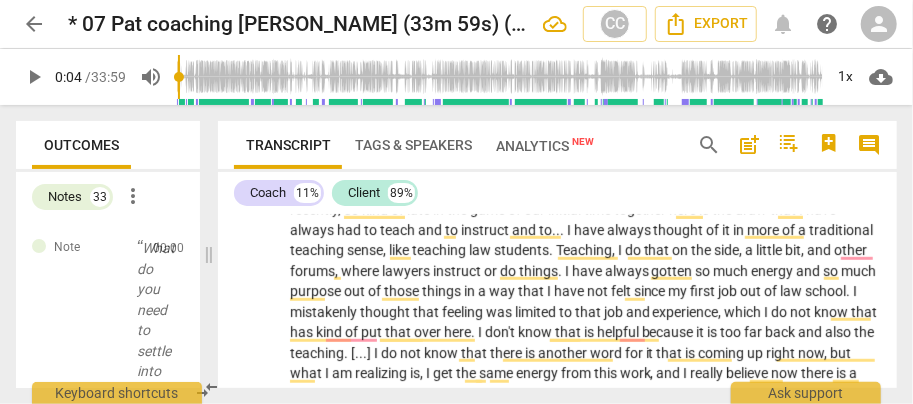 click on "CL play_arrow pause 01:09 + keyboard_arrow_right So   throughout   our   time   together ,   one   of   the   big   revelations   that   I   have   had . . .   that   has   come   recently ,   so   kind   of   late   in   the   game   of   our   initial   time   together   here   is   the   draw   that   I   have   always   had   to   teach   and   to   instruct   and   to . . .   I   have   always   thought   of   it   in   more   of   a   traditional   teaching   sense,   like   teaching   law   students .   Teaching ,   I   do   that   on   the   side,   a   little   bit ,   and   other   forums ,   where   lawyers   instruct   or   do   things .   I   have   always   gotten   so   much   energy   and   so   much   purpose   out   of   those   things   in   a   way   that   I   have   not   felt   since   my   first   job   out   of   law   school .   I   mistakenly   thought   that   feeling   was   limited   to   that   job   and   experience,   which   I   do   not   know   that   has   kind   of   put" at bounding box center [557, 338] 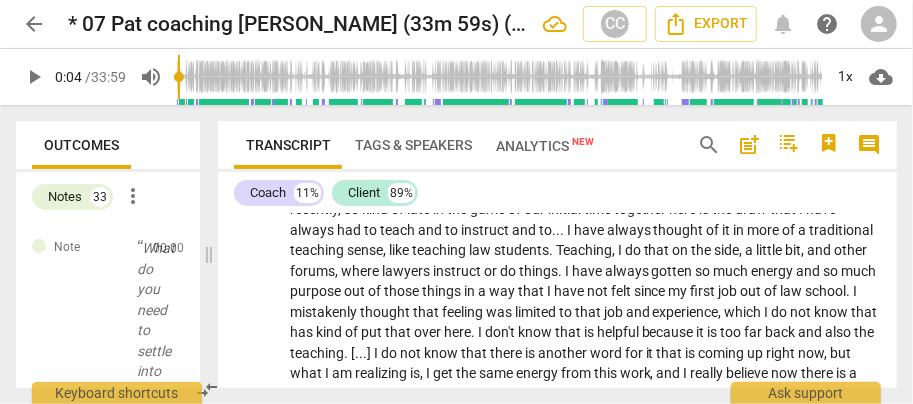 scroll, scrollTop: 468, scrollLeft: 0, axis: vertical 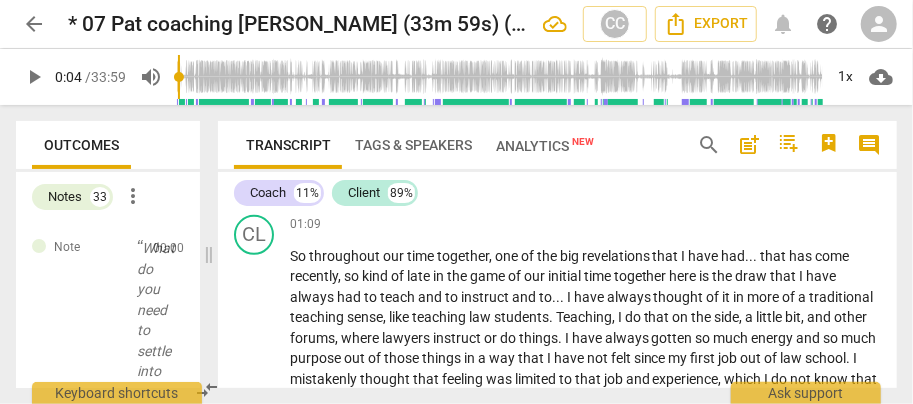 click on "So" at bounding box center (299, 256) 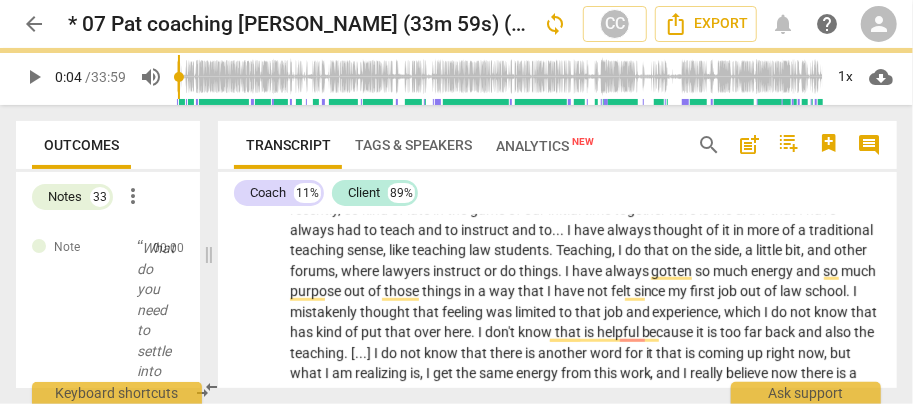 scroll, scrollTop: 602, scrollLeft: 0, axis: vertical 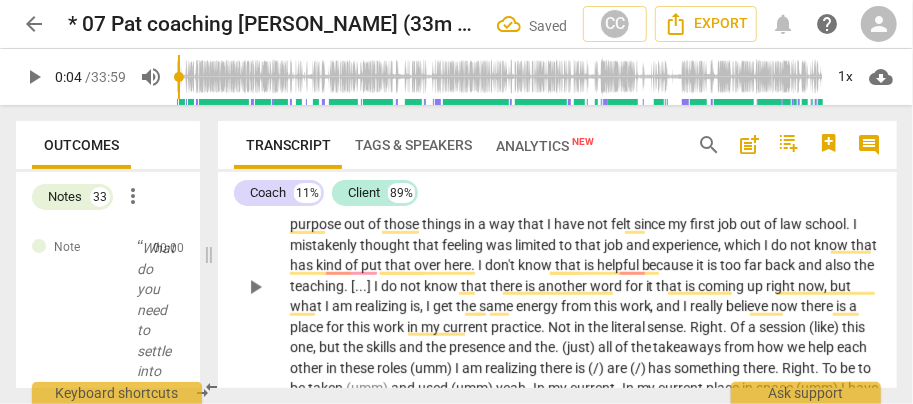 click on "literal" at bounding box center [629, 327] 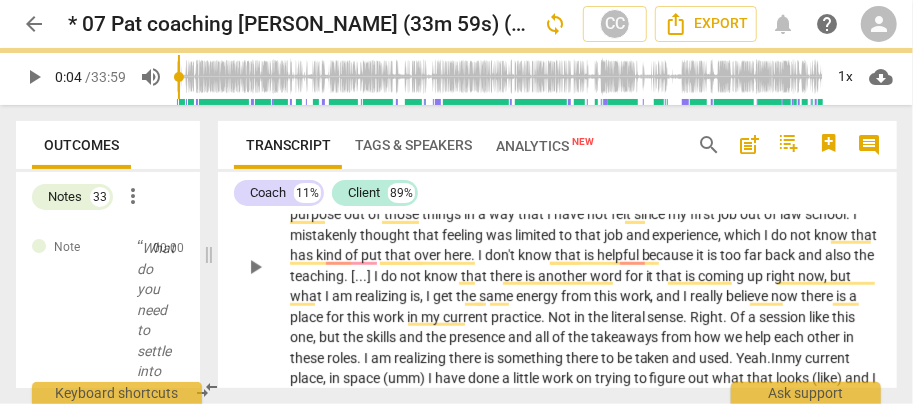 scroll, scrollTop: 745, scrollLeft: 0, axis: vertical 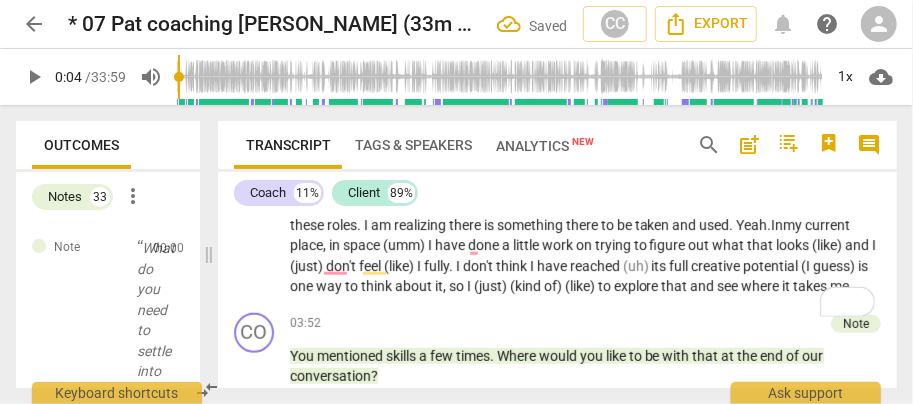 click on "space" at bounding box center (363, 245) 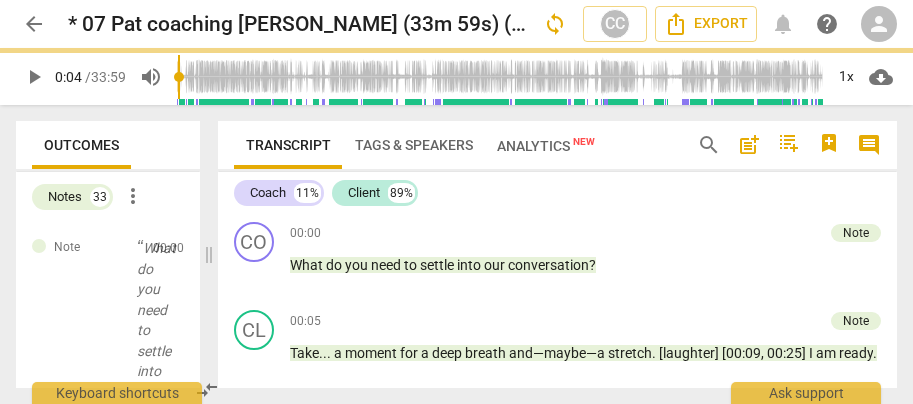 scroll, scrollTop: 0, scrollLeft: 0, axis: both 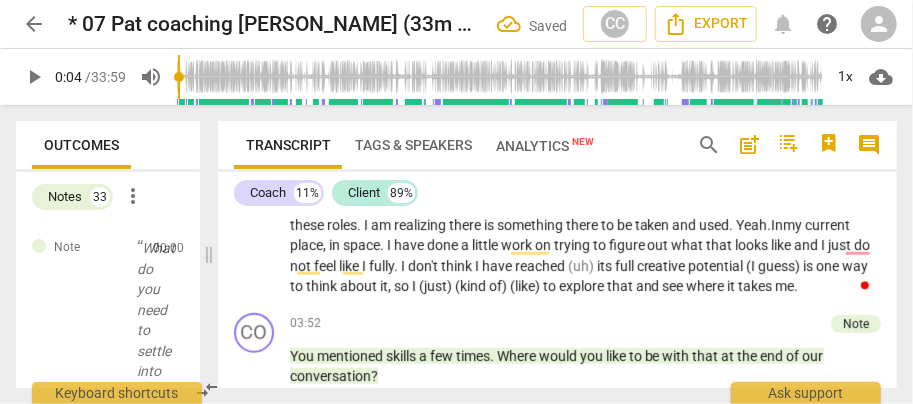 type 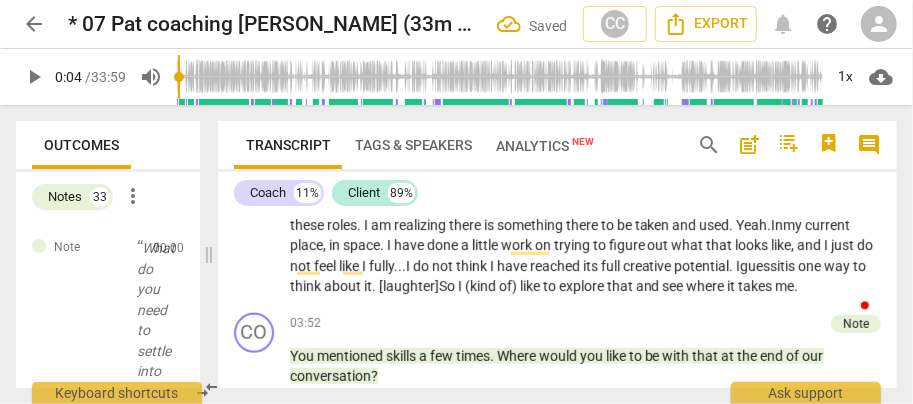scroll, scrollTop: 878, scrollLeft: 0, axis: vertical 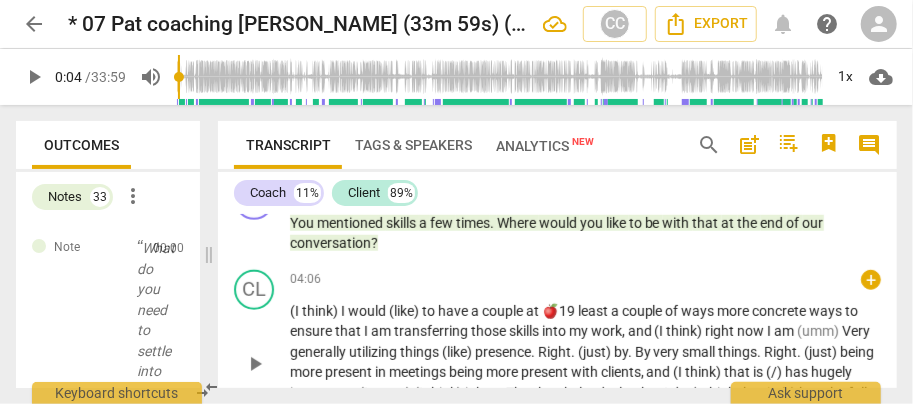 click on "(I" at bounding box center (296, 311) 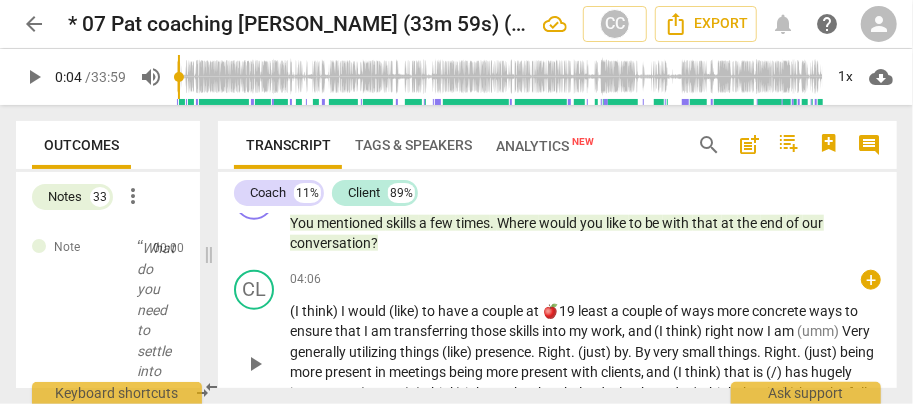 type 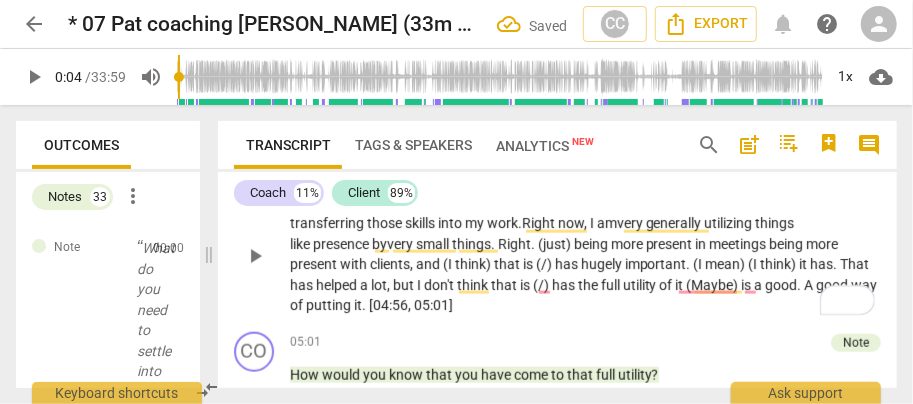 scroll, scrollTop: 1012, scrollLeft: 0, axis: vertical 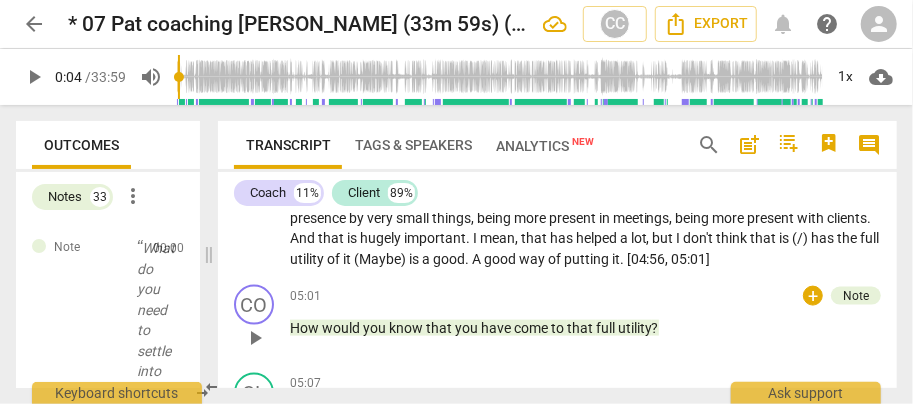 click on "05:01 + Note keyboard_arrow_right" at bounding box center (585, 296) 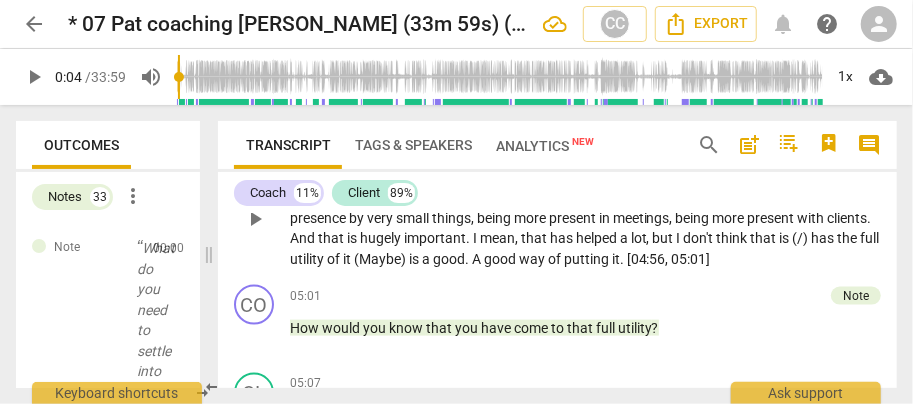 click on "," at bounding box center (650, 238) 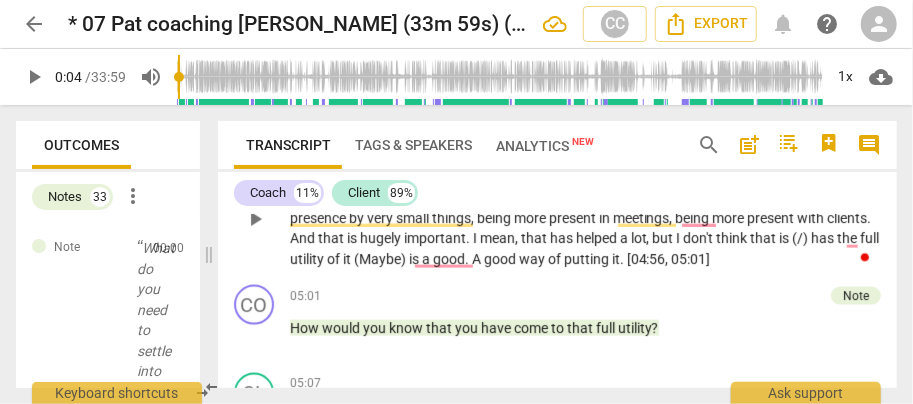 type 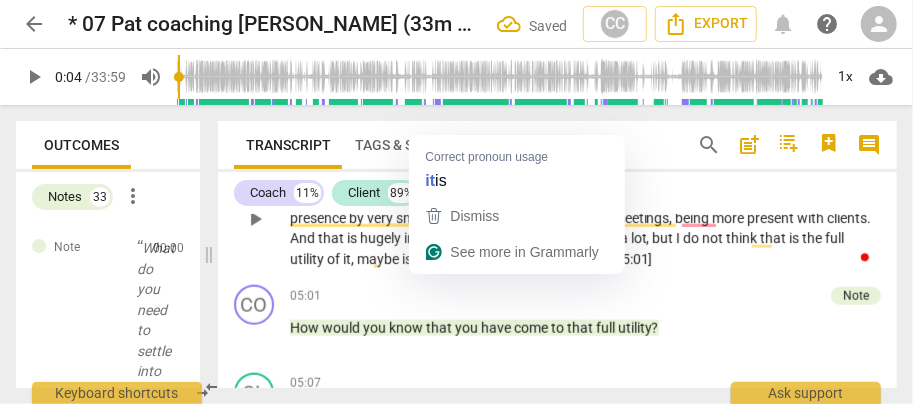 click on "aybe" at bounding box center (385, 259) 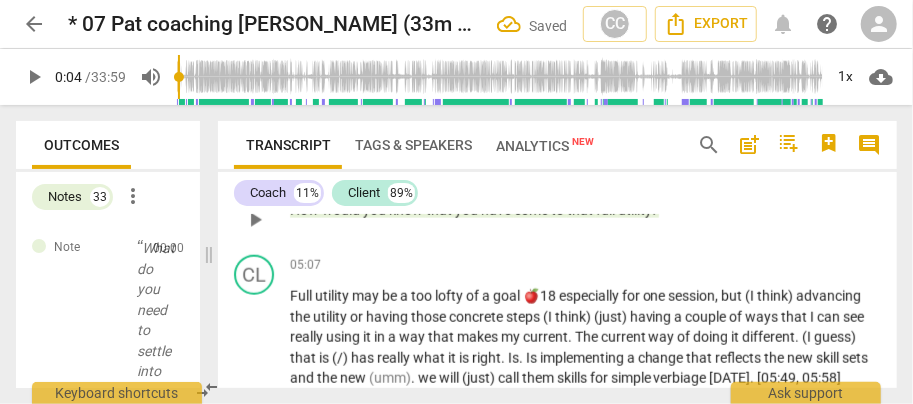 scroll, scrollTop: 1145, scrollLeft: 0, axis: vertical 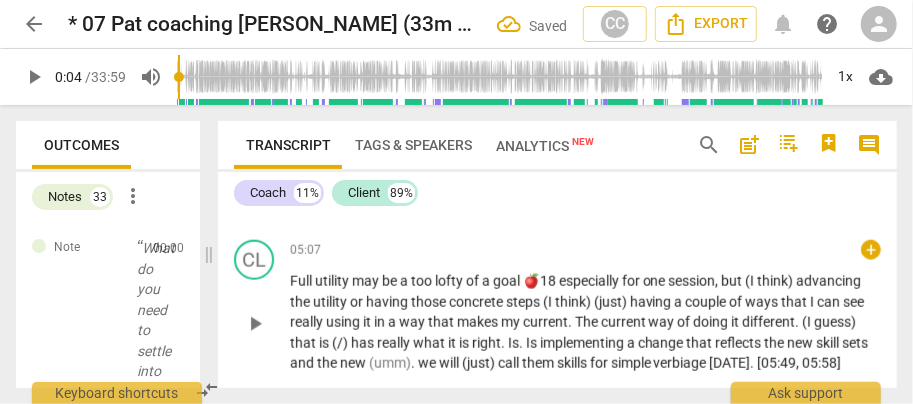 click on "may" at bounding box center [367, 281] 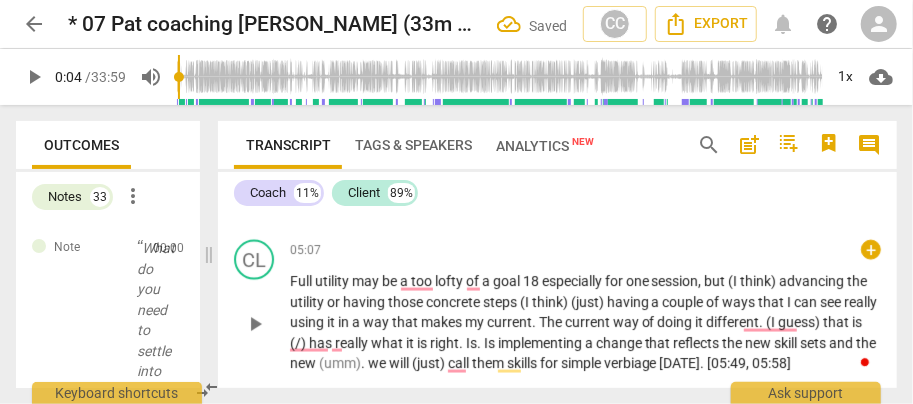 type 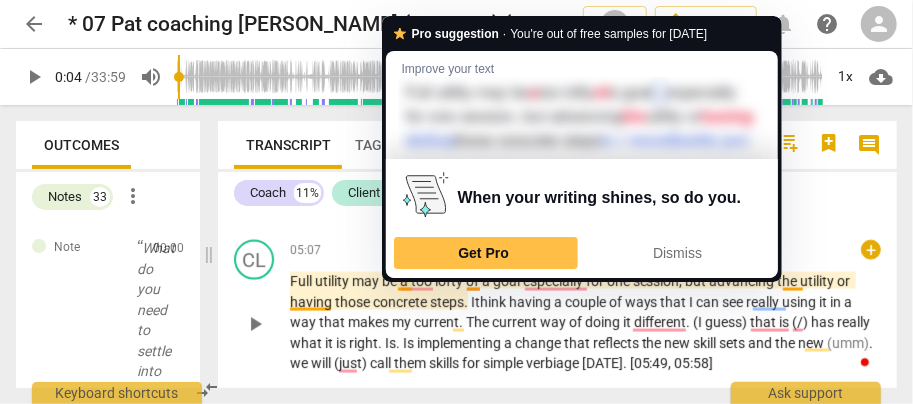click on "be" at bounding box center (391, 281) 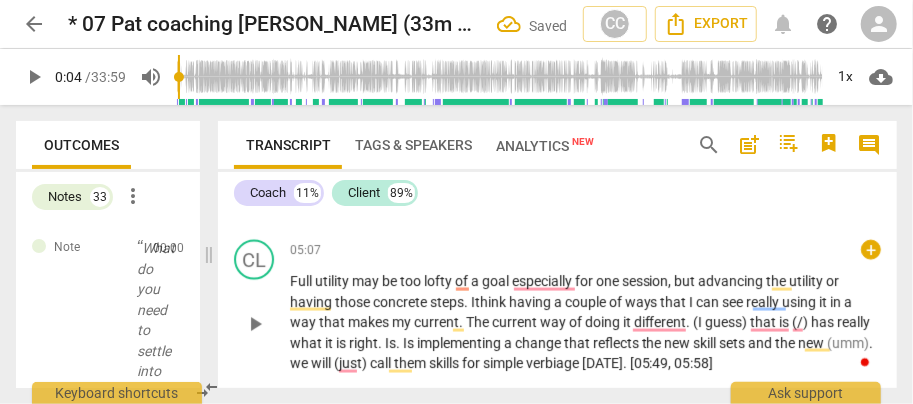 click on "goal" at bounding box center (497, 281) 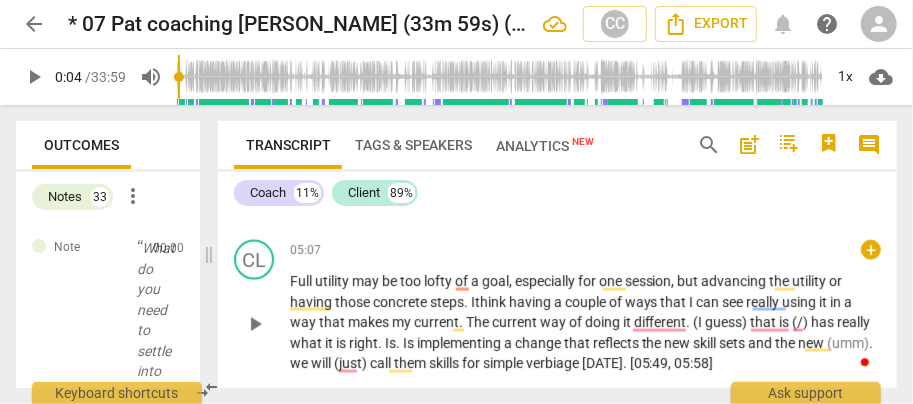 click on "makes" at bounding box center (370, 322) 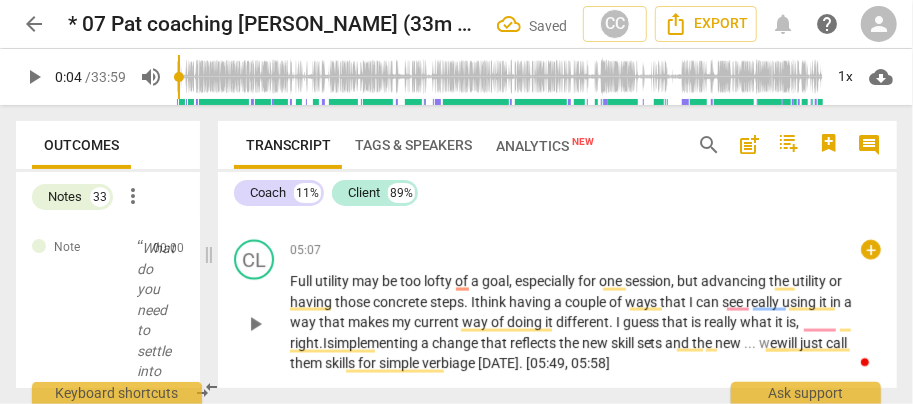 scroll, scrollTop: 1150, scrollLeft: 0, axis: vertical 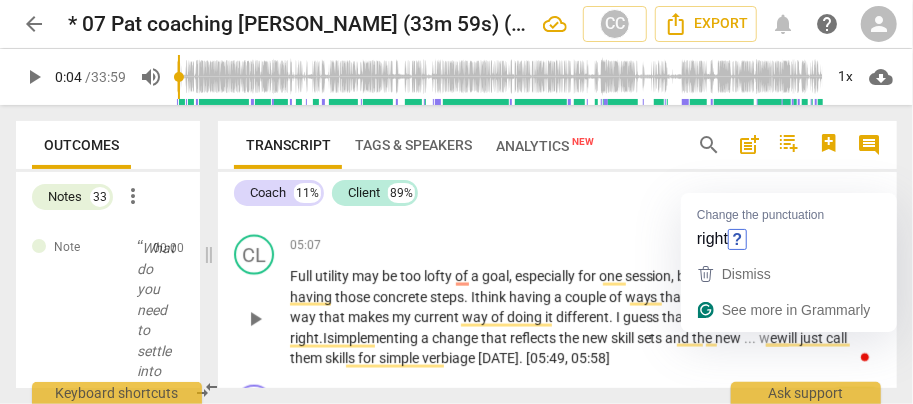 click on ".  I" at bounding box center (323, 338) 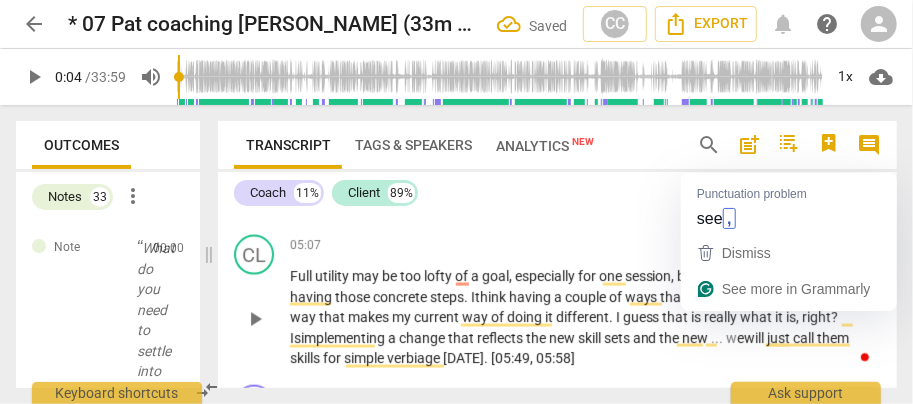 click on "see" at bounding box center (735, 297) 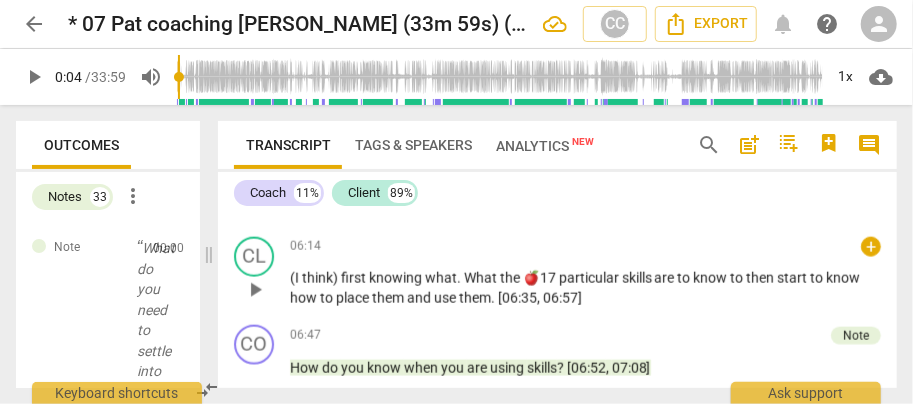 scroll, scrollTop: 1417, scrollLeft: 0, axis: vertical 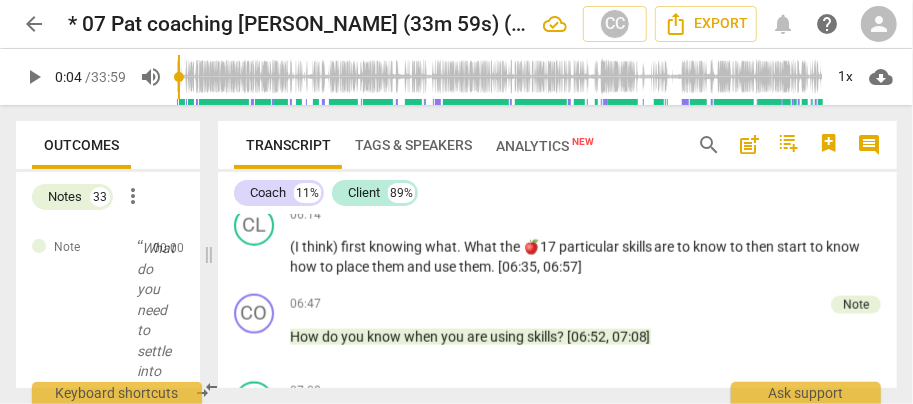 click on "more_vert" at bounding box center [133, 196] 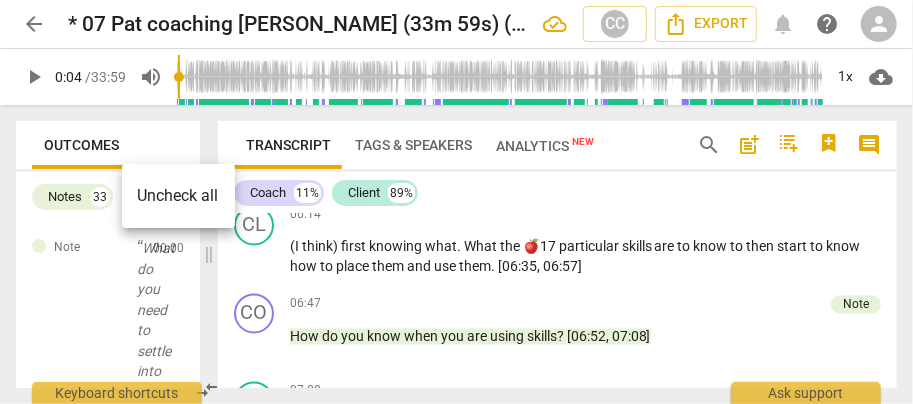 click at bounding box center (456, 202) 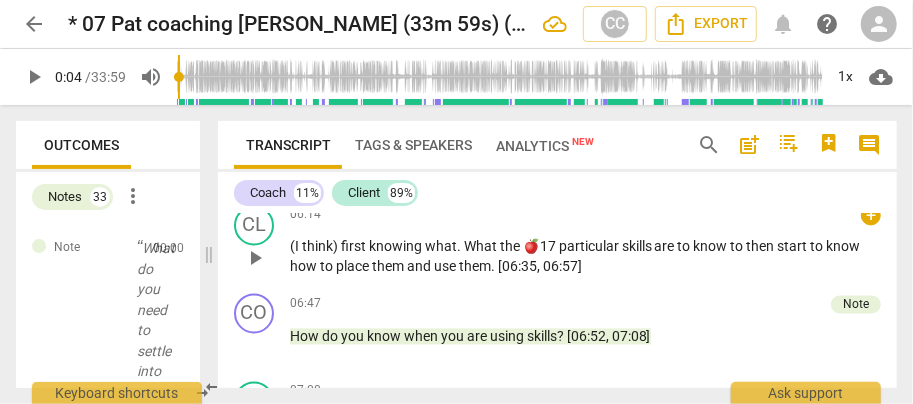 scroll, scrollTop: 1350, scrollLeft: 0, axis: vertical 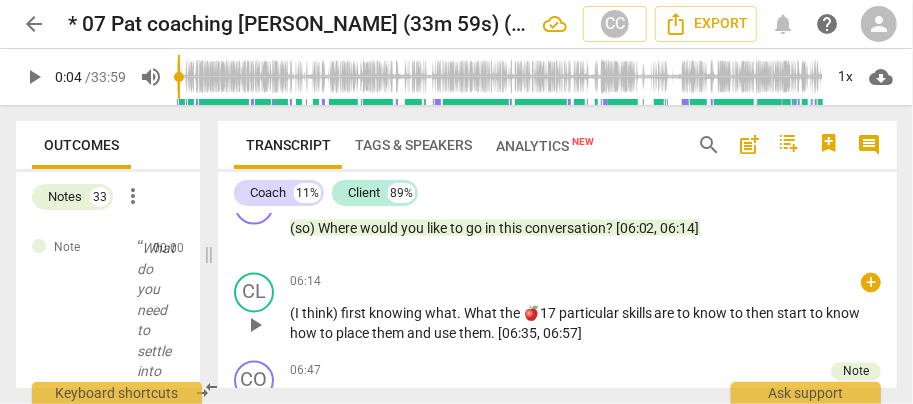 click on "(I" at bounding box center (296, 314) 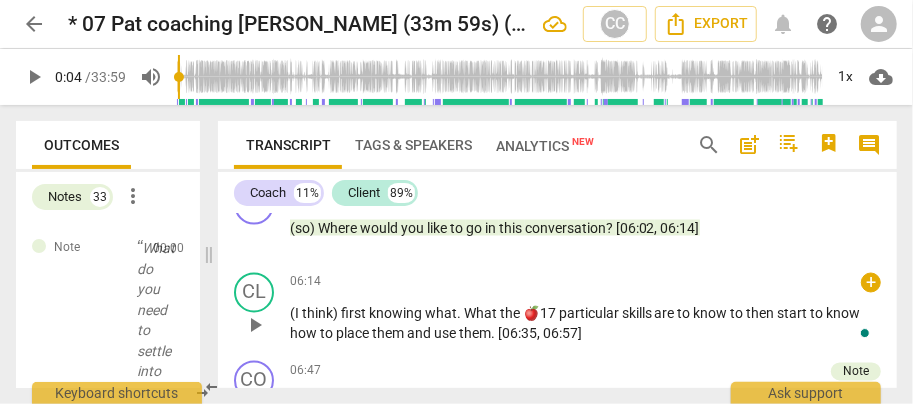 type 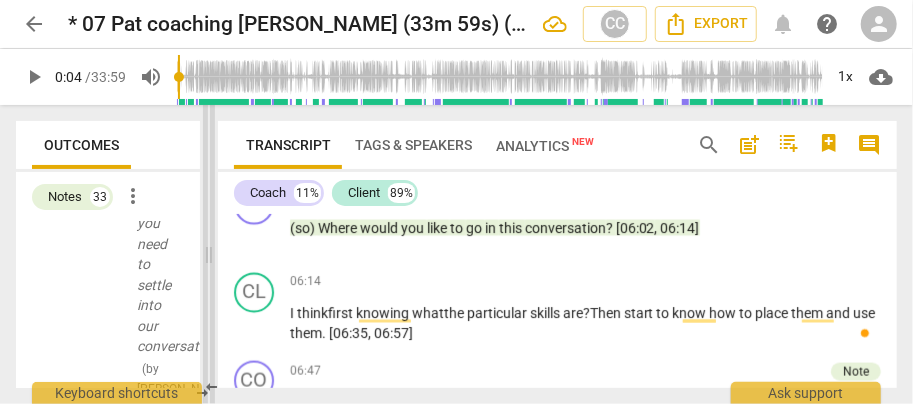 scroll, scrollTop: 133, scrollLeft: 0, axis: vertical 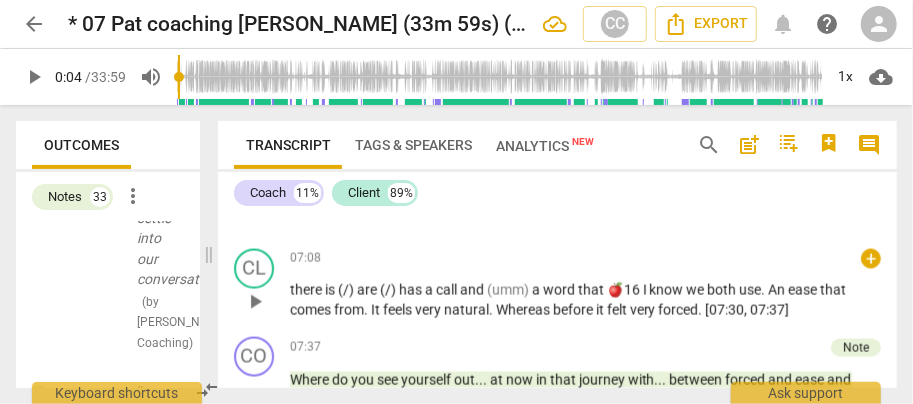 click on "there" at bounding box center (307, 290) 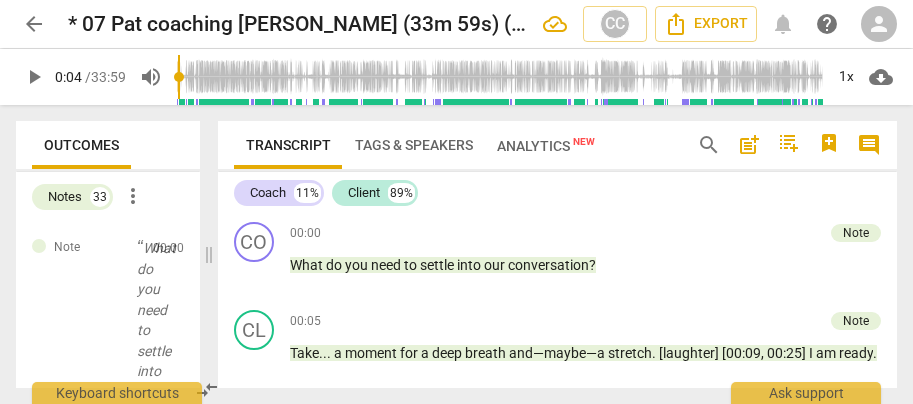 scroll, scrollTop: 0, scrollLeft: 0, axis: both 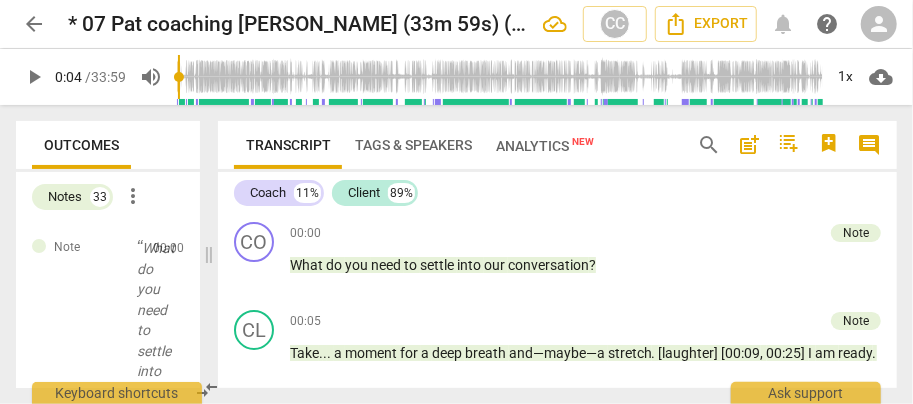 type 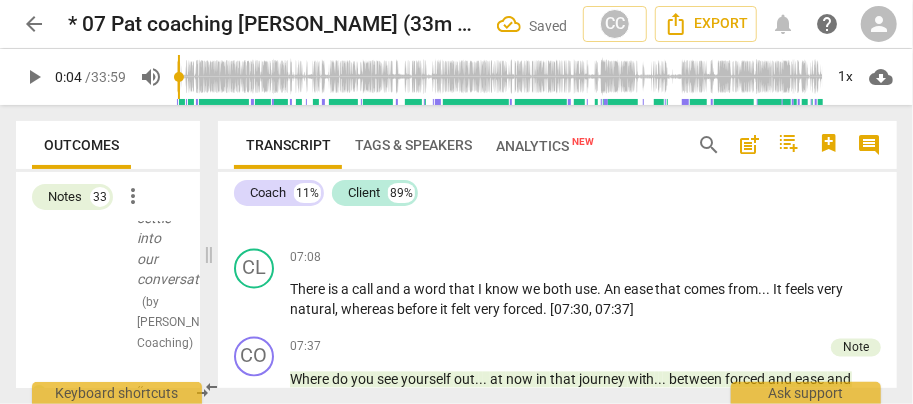 scroll, scrollTop: 1650, scrollLeft: 0, axis: vertical 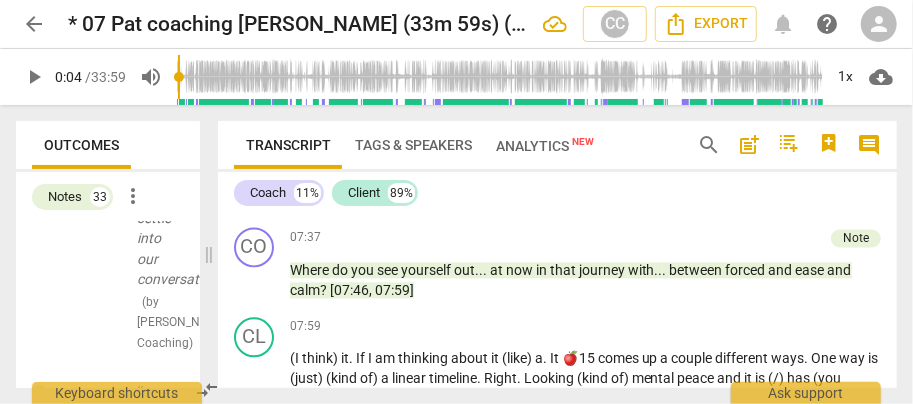 type 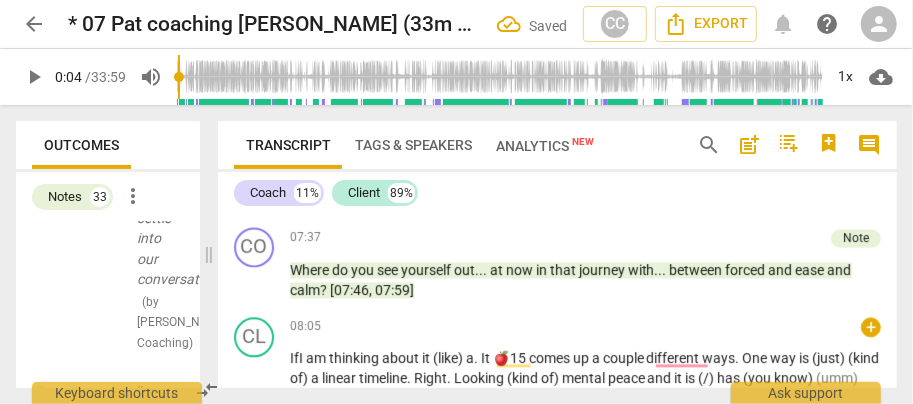 scroll, scrollTop: 1793, scrollLeft: 0, axis: vertical 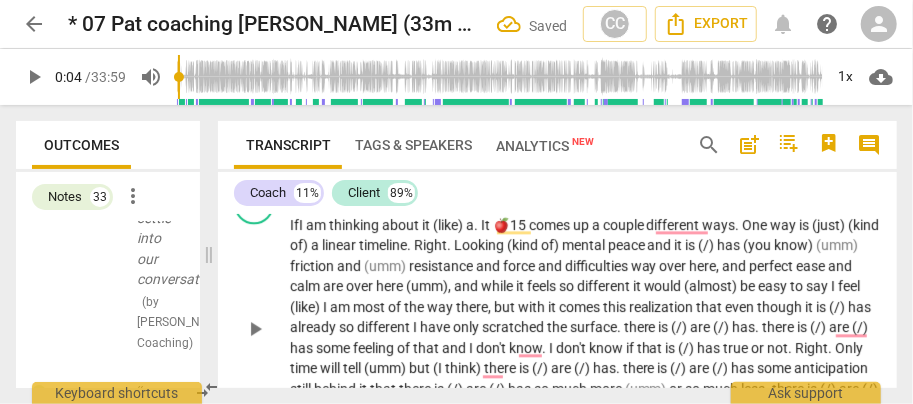 click on "thinking" at bounding box center (355, 225) 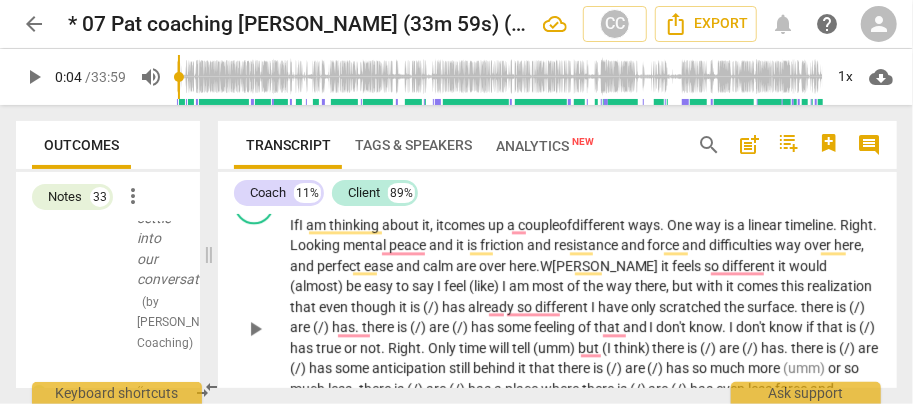 click on "different" at bounding box center (751, 266) 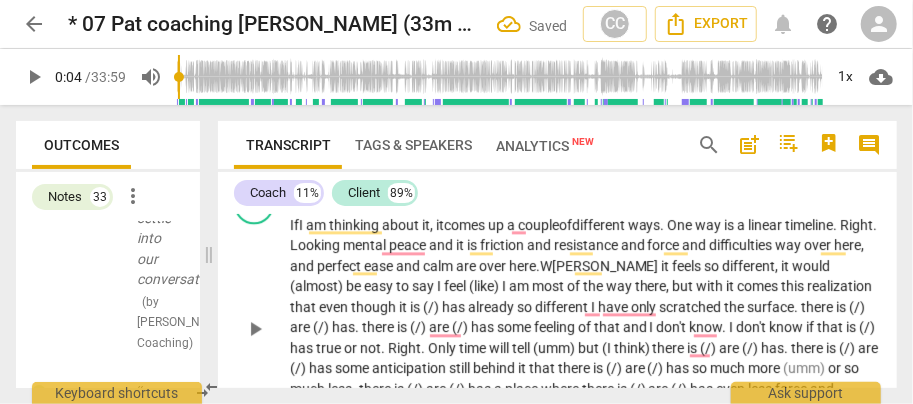click on "(almost)" at bounding box center [318, 286] 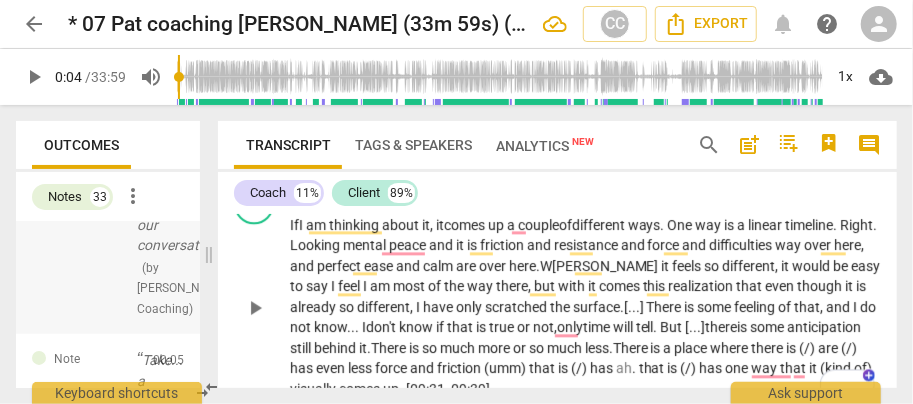 scroll, scrollTop: 200, scrollLeft: 0, axis: vertical 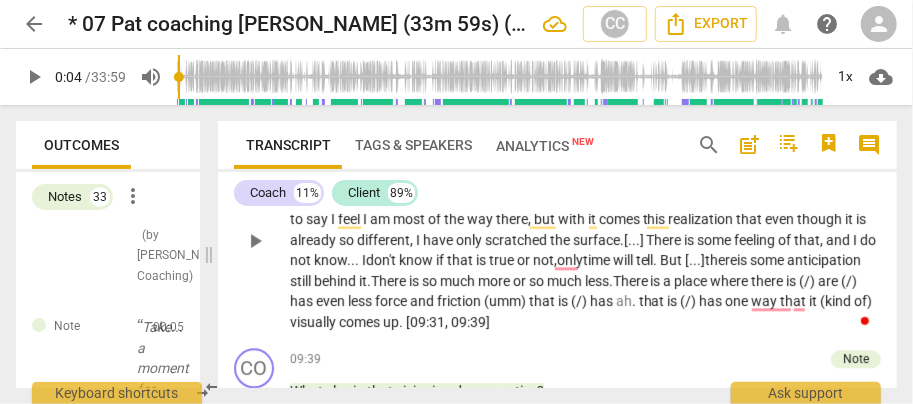click on "there" at bounding box center (769, 281) 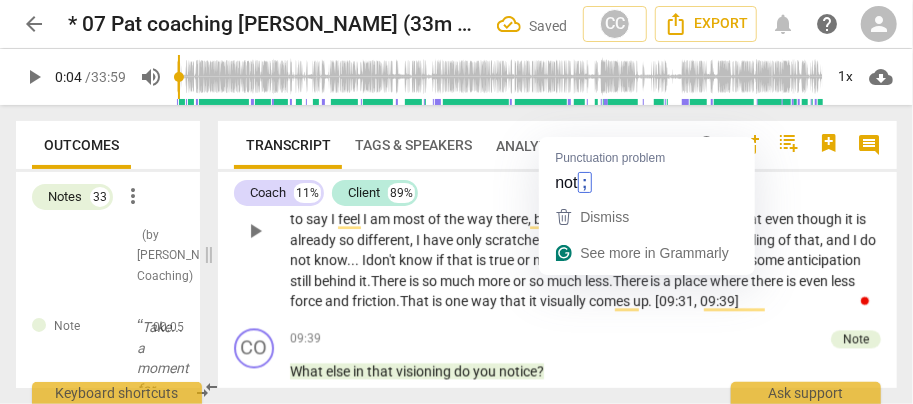 click on "not," at bounding box center (545, 260) 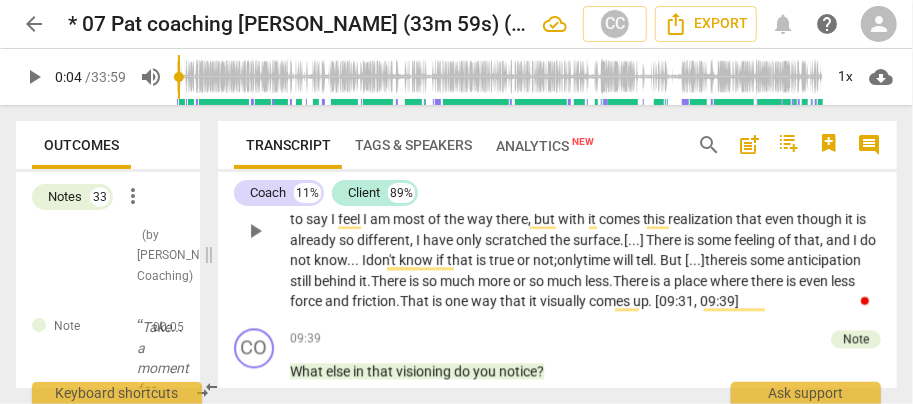 scroll, scrollTop: 1993, scrollLeft: 0, axis: vertical 